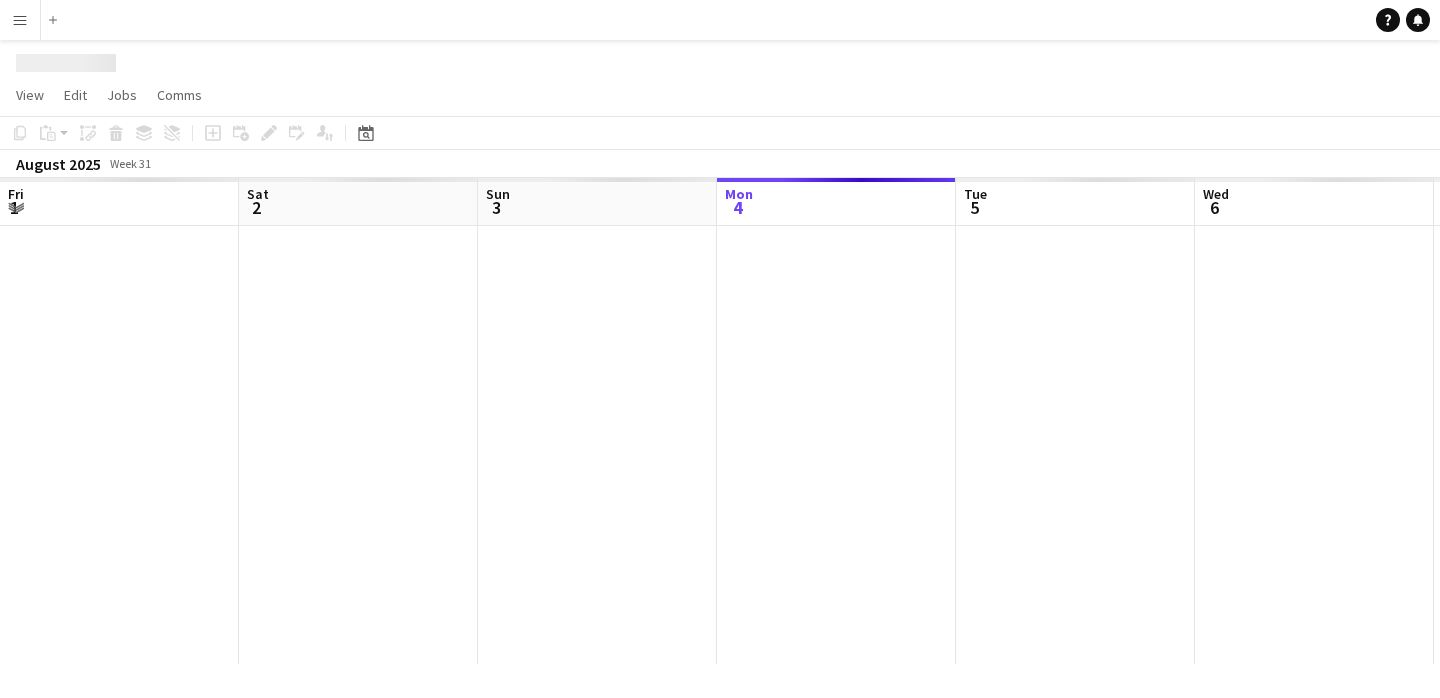 scroll, scrollTop: 0, scrollLeft: 0, axis: both 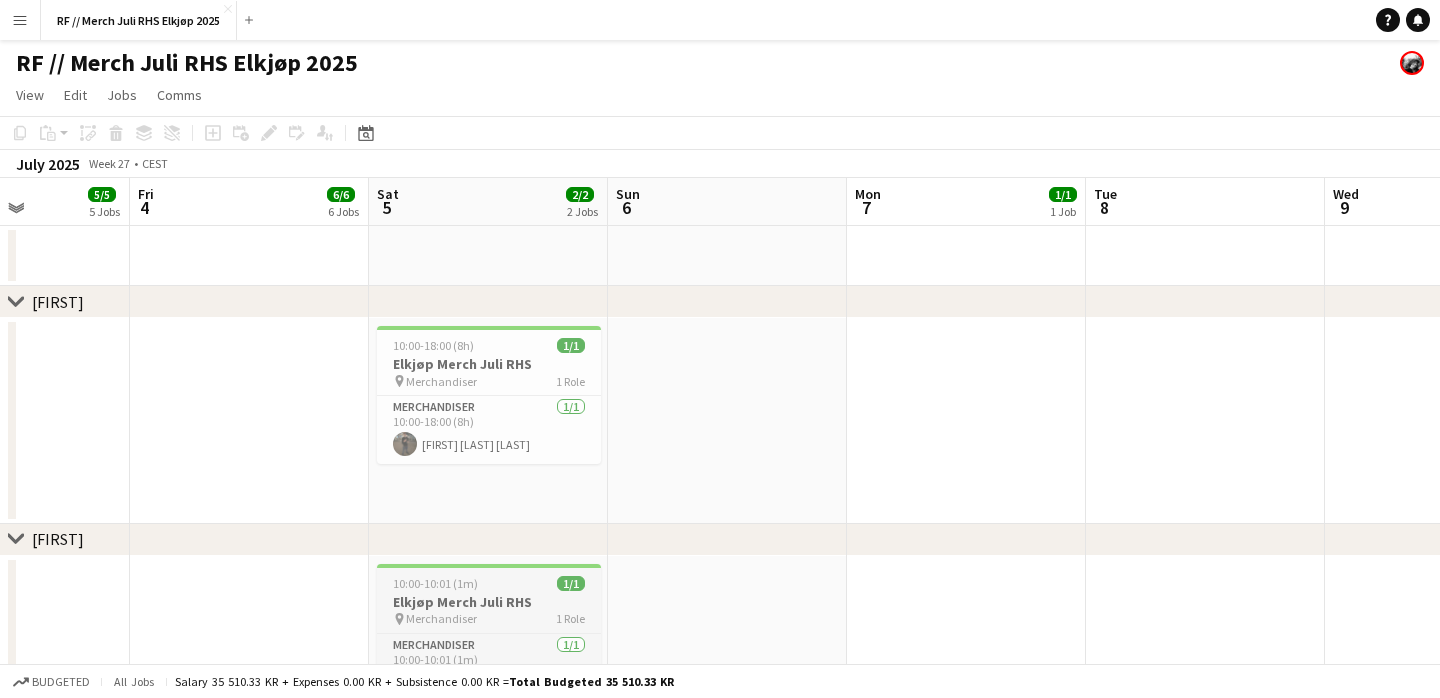 click on "10:00-10:01 (1m)" at bounding box center [435, 583] 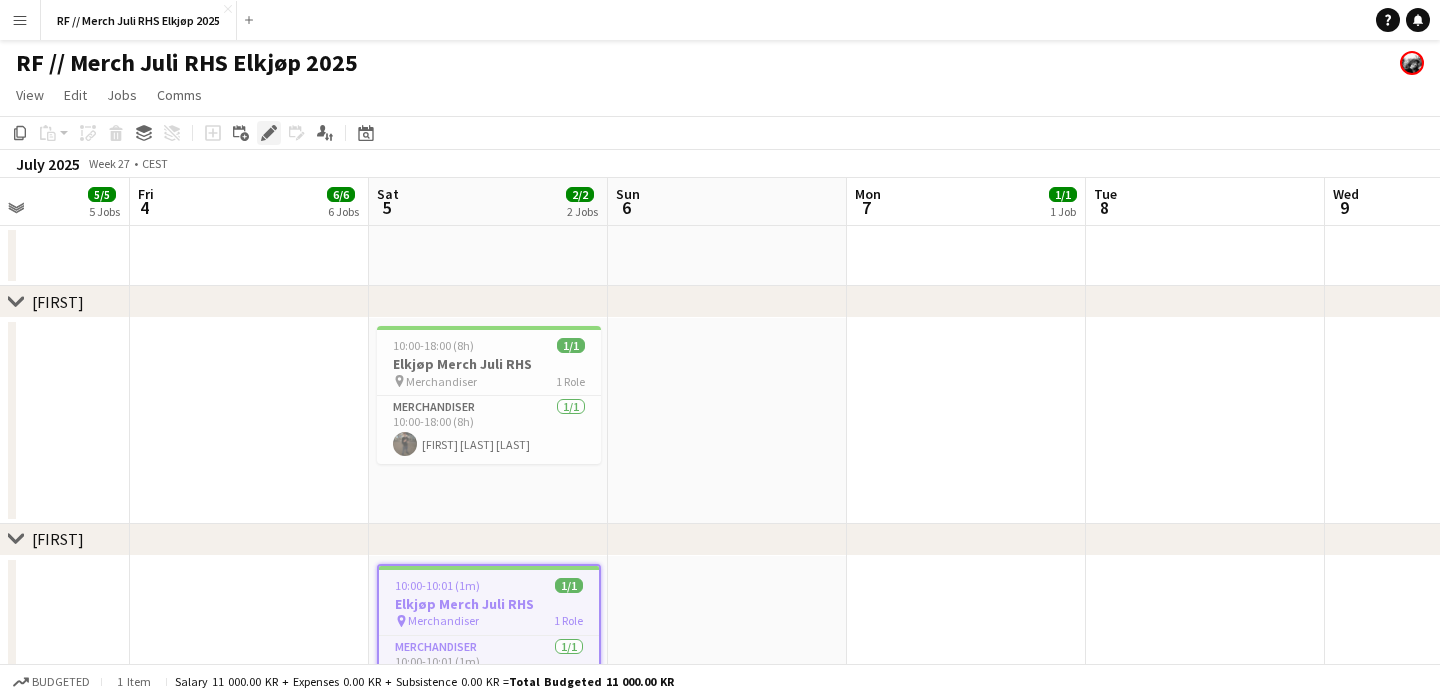 click on "Edit" at bounding box center (269, 133) 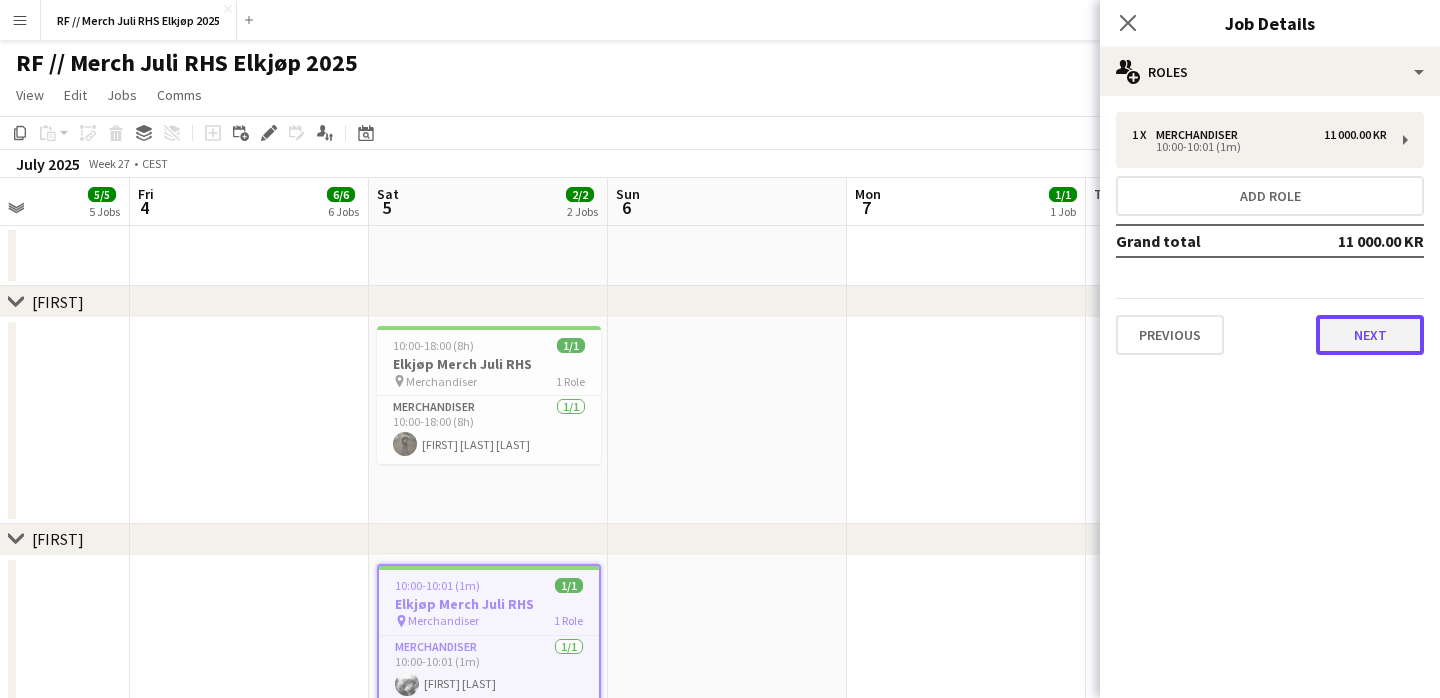 click on "Next" at bounding box center (1370, 335) 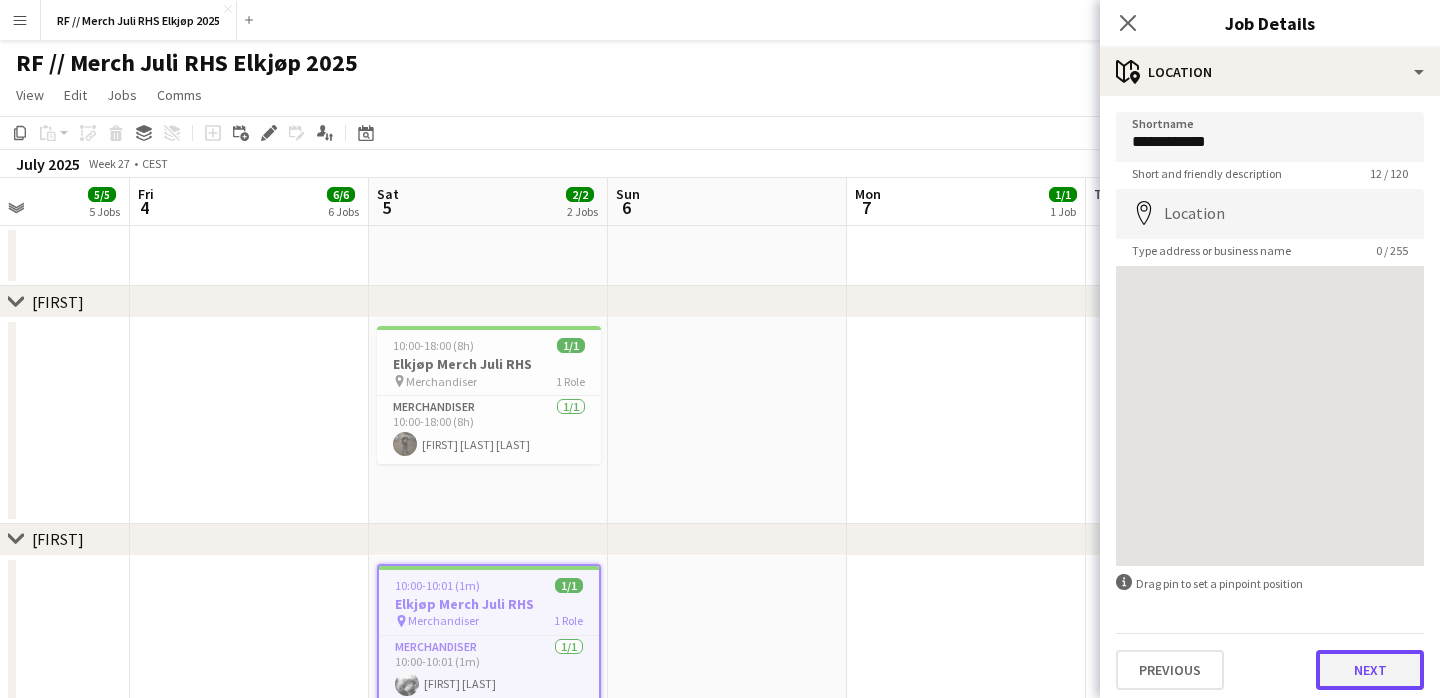 click on "Next" at bounding box center (1370, 670) 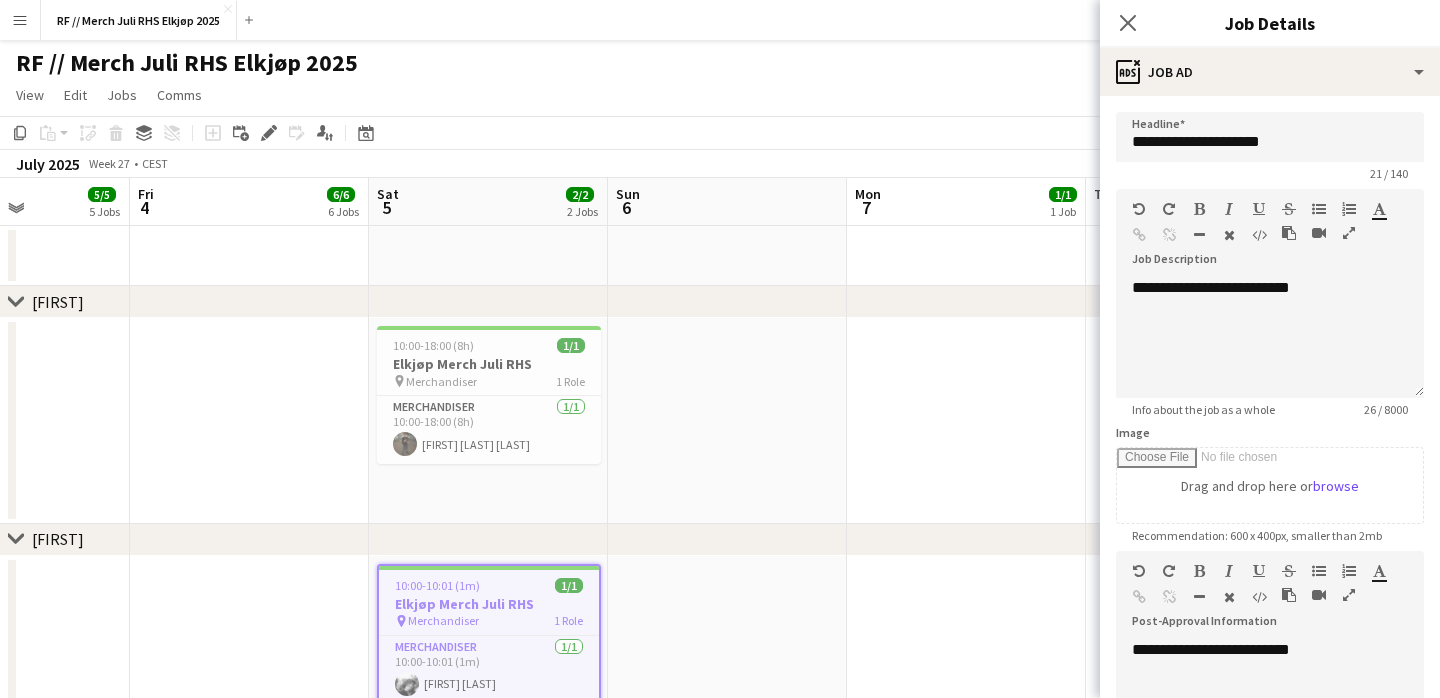 scroll, scrollTop: 290, scrollLeft: 0, axis: vertical 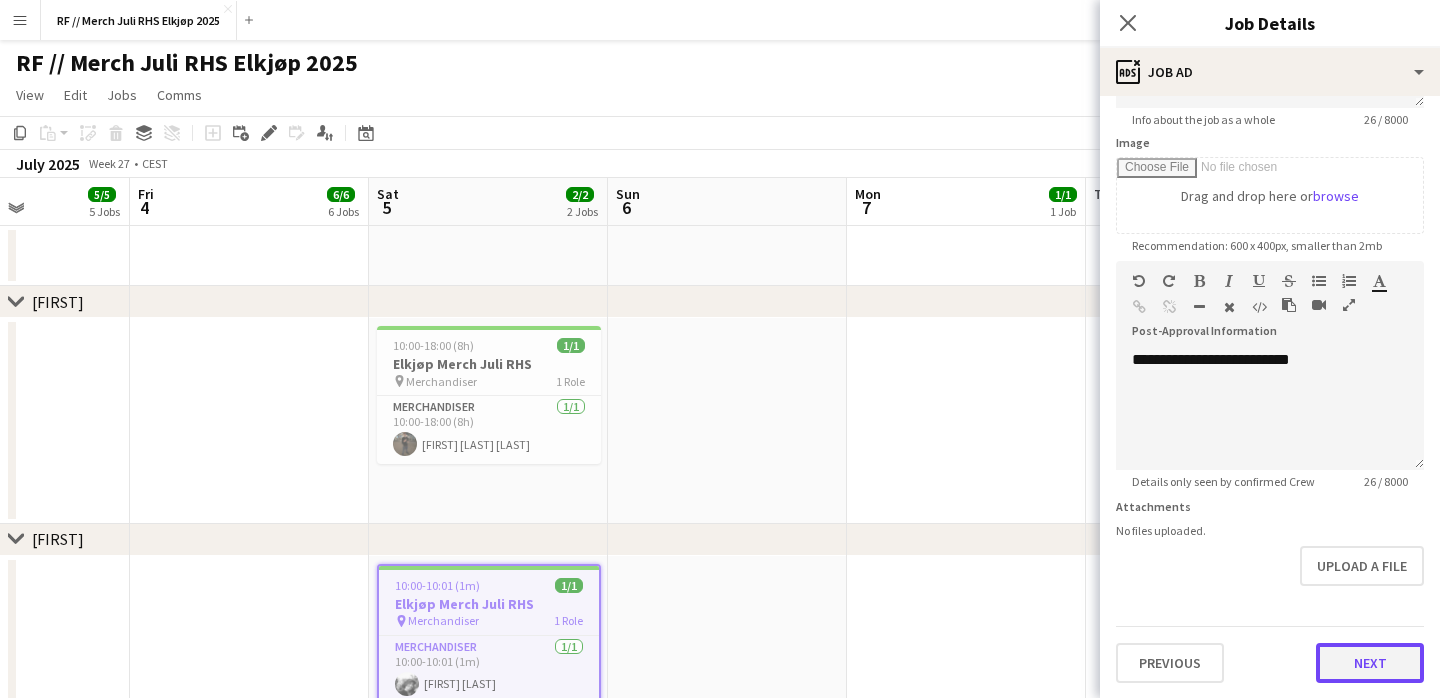 click on "Next" at bounding box center [1370, 663] 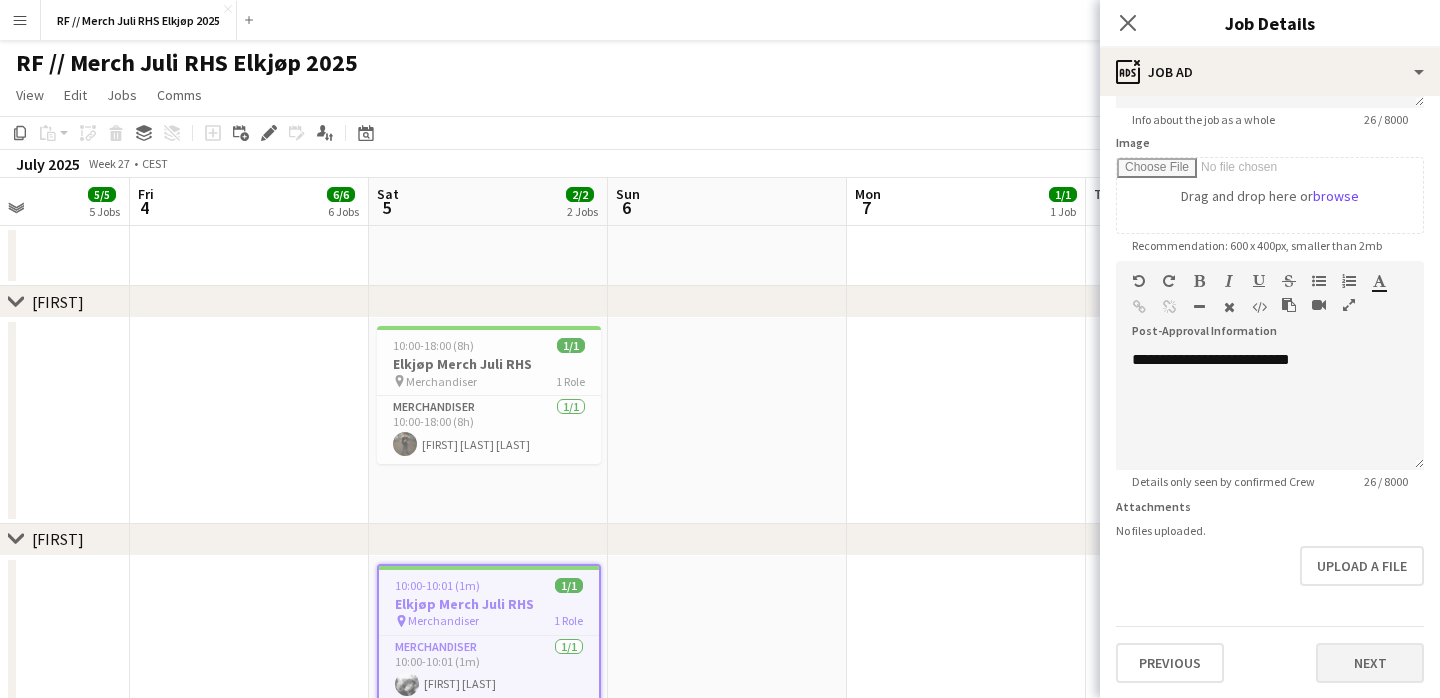 scroll, scrollTop: 0, scrollLeft: 0, axis: both 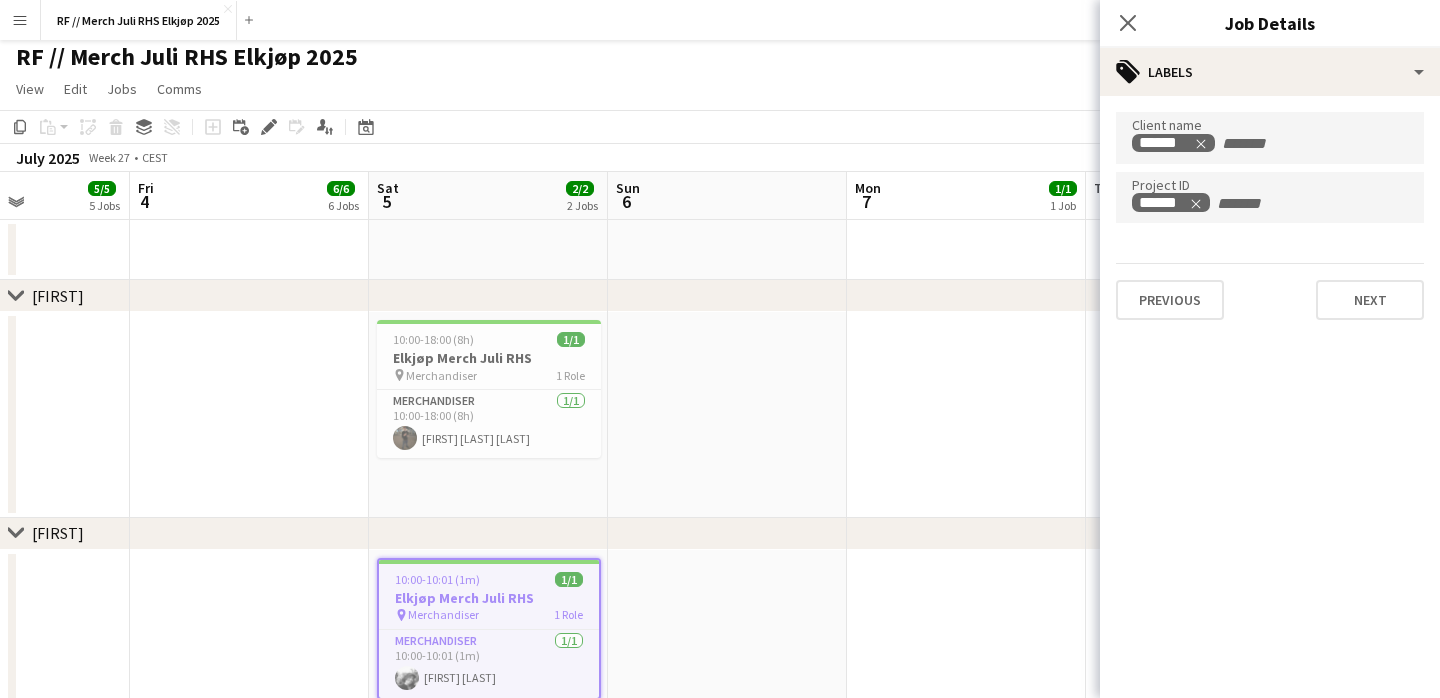 click at bounding box center [966, 415] 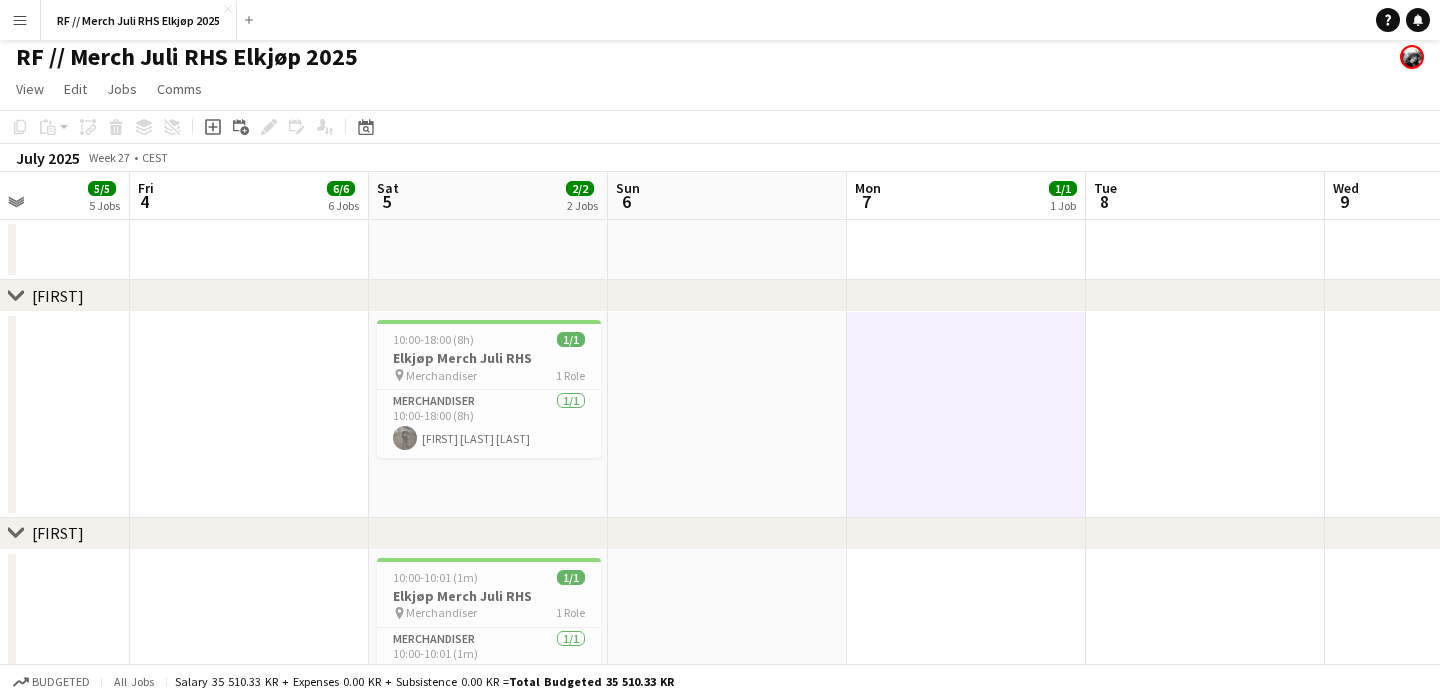 click on "Menu" at bounding box center [20, 20] 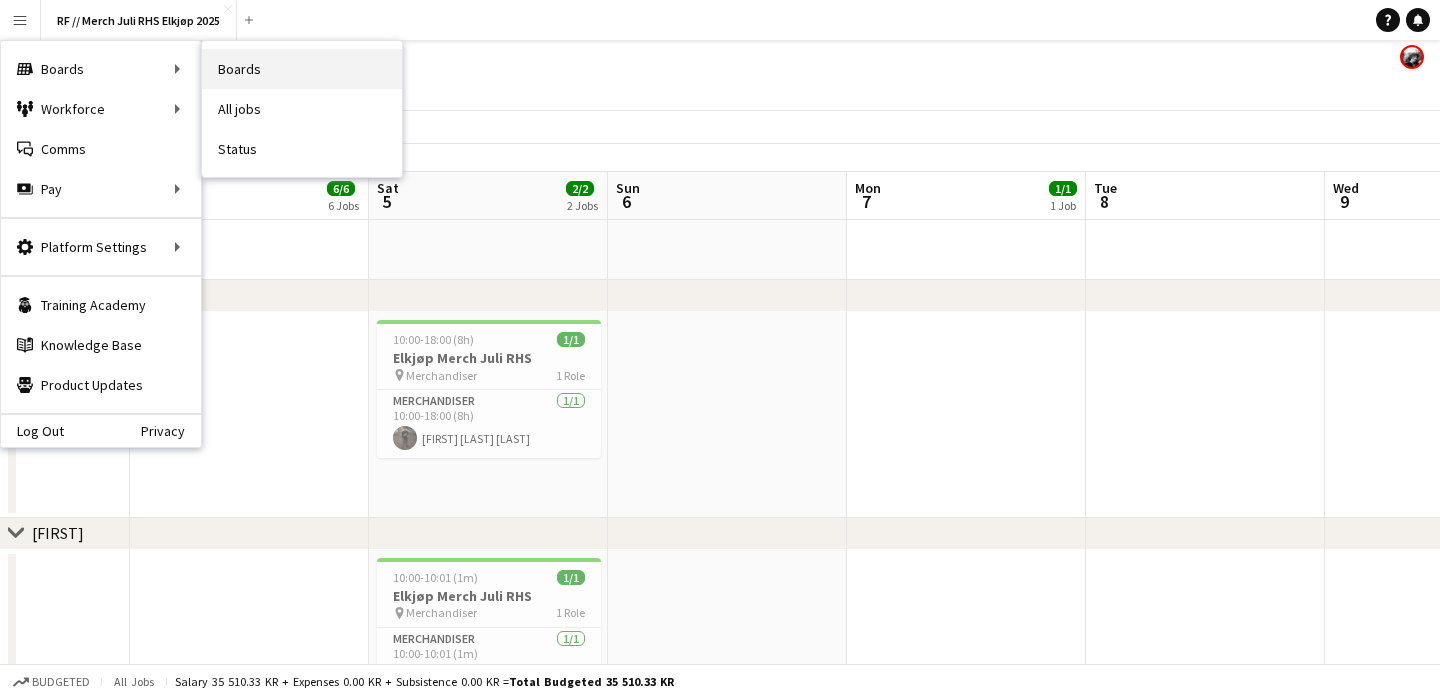 click on "Boards" at bounding box center (302, 69) 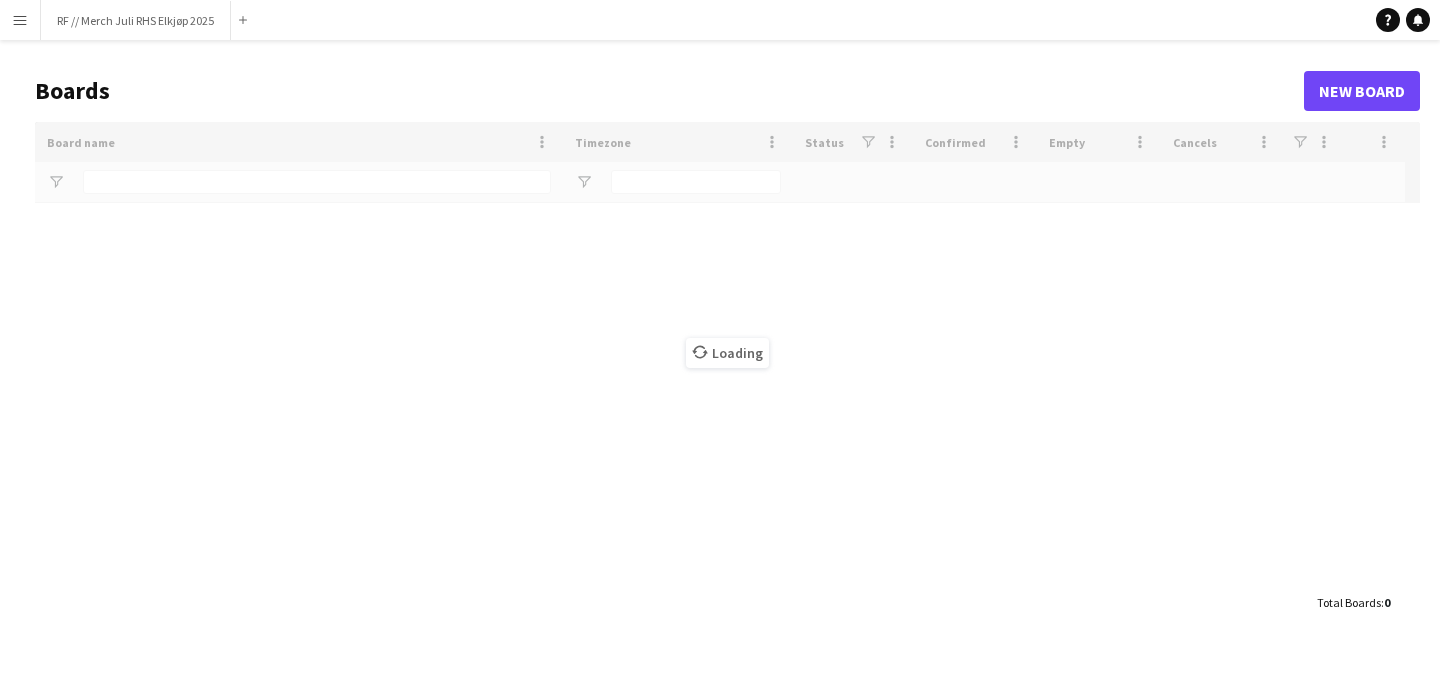 scroll, scrollTop: 0, scrollLeft: 0, axis: both 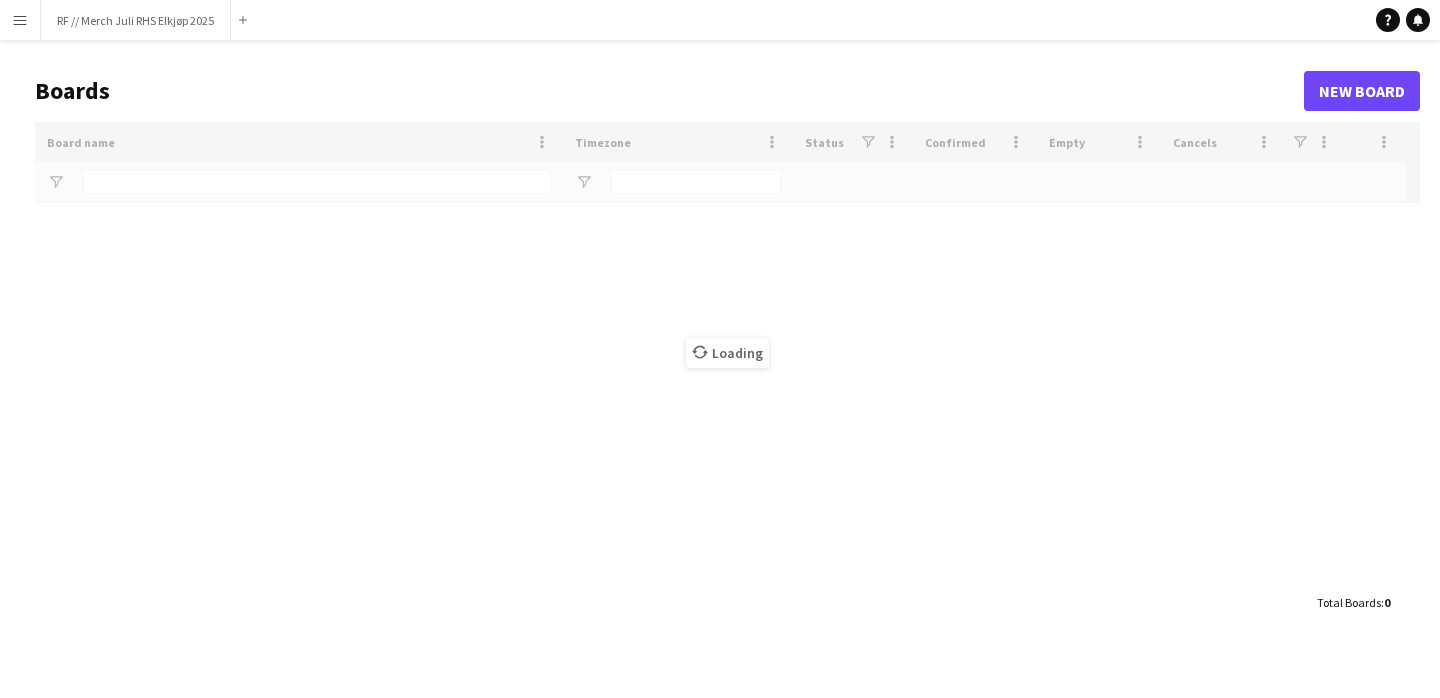 type on "**********" 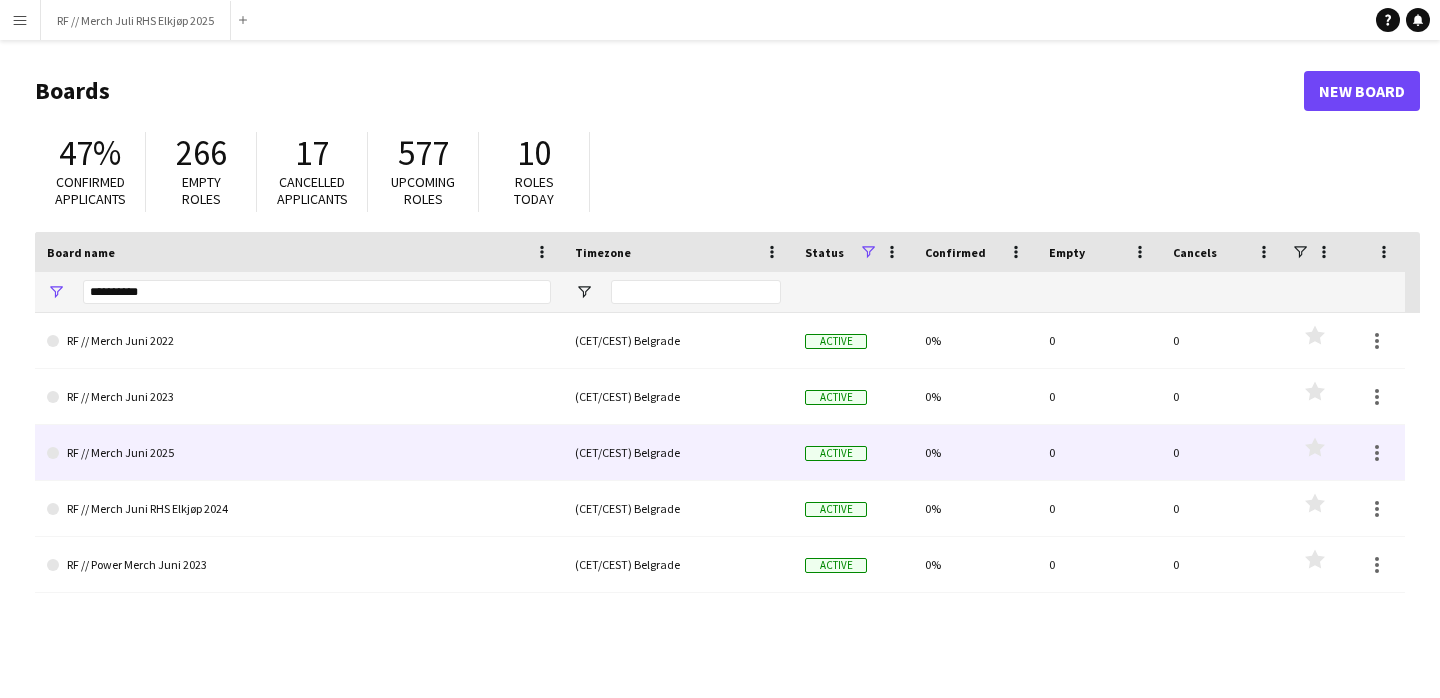 click on "RF // Merch Juni 2025" 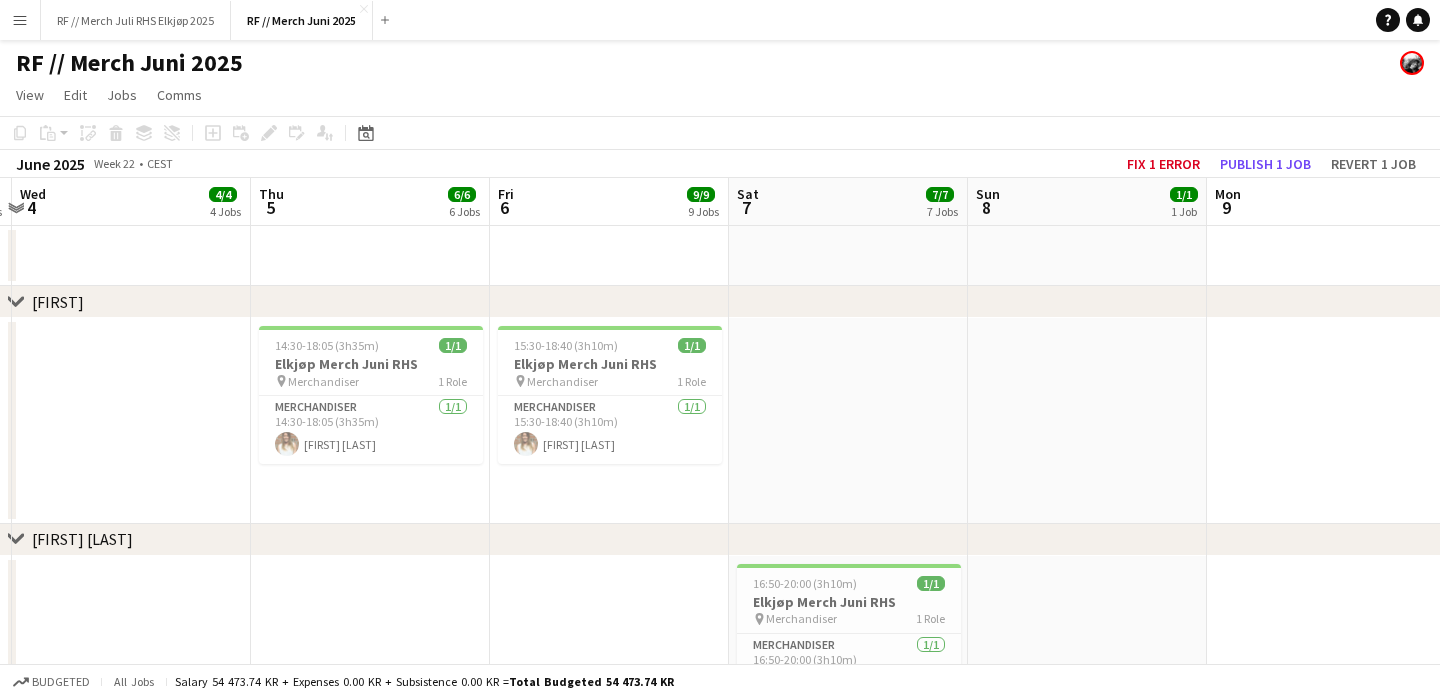 scroll, scrollTop: 0, scrollLeft: 772, axis: horizontal 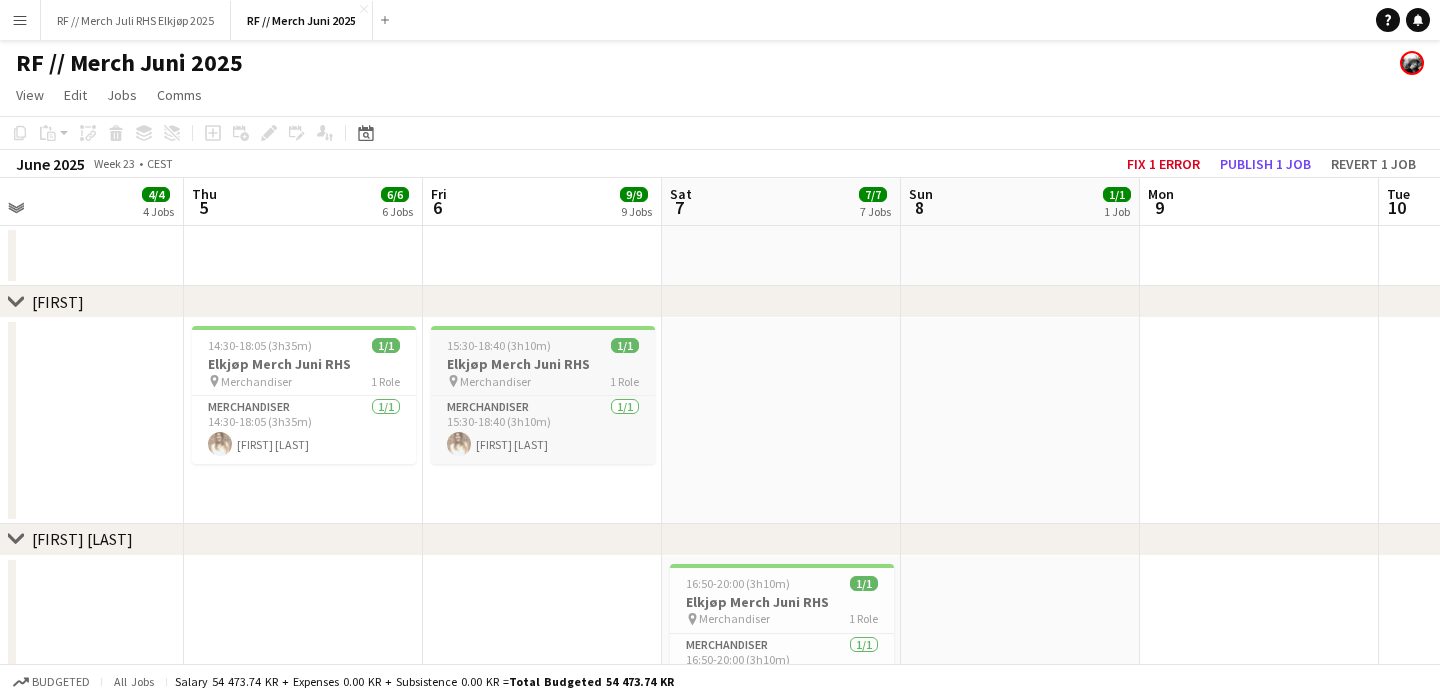 click on "[TIME]-[TIME] ([DURATION])    1/1   Elkjøp Merch Juni RHS
pin
Merchandiser   1 Role   Merchandiser   1/1   [TIME]-[TIME] ([DURATION])
[FIRST] [LAST]" at bounding box center [543, 395] 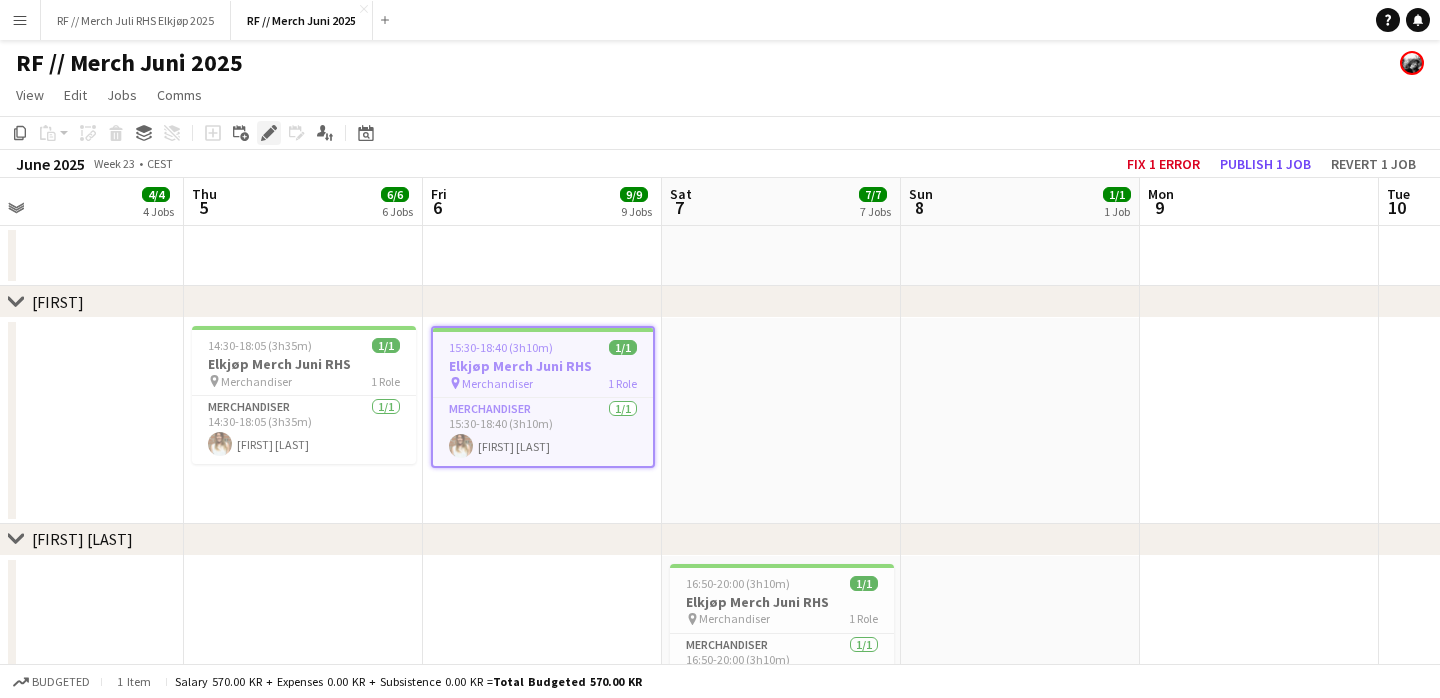 click on "Edit" 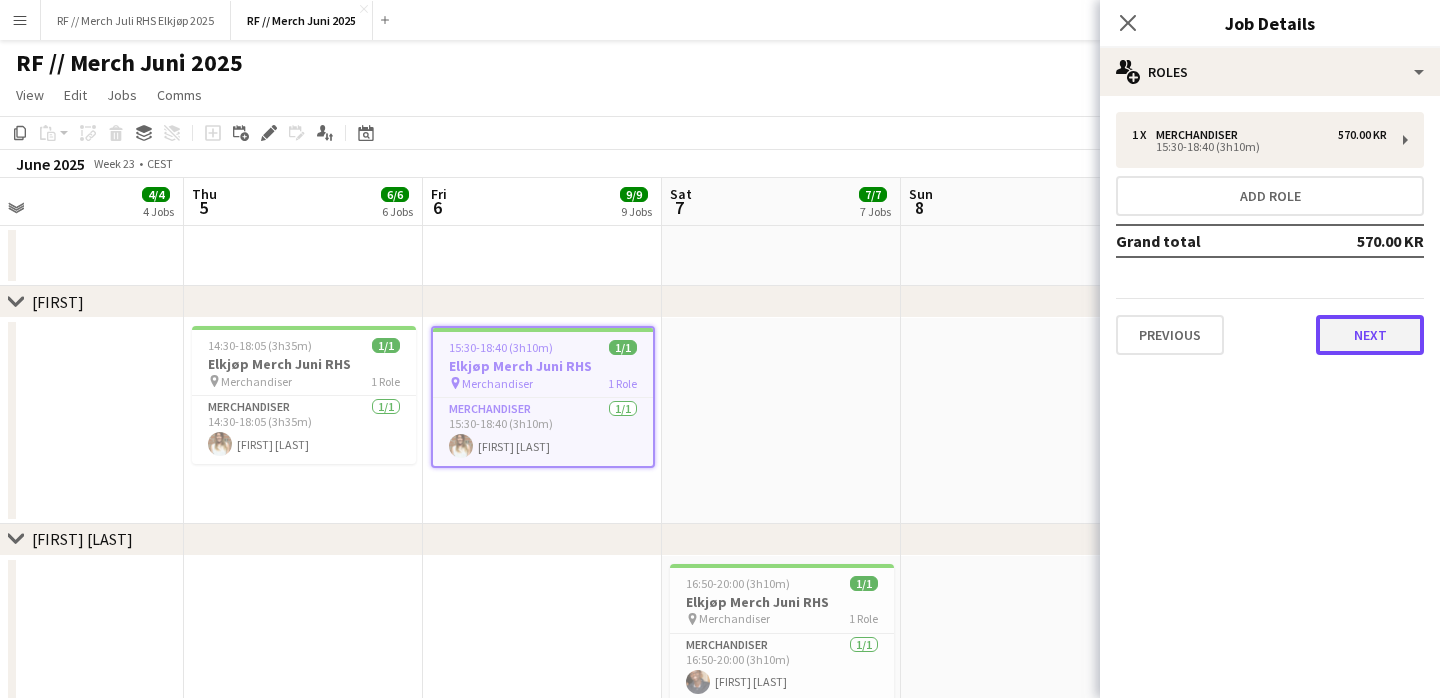 click on "Next" at bounding box center [1370, 335] 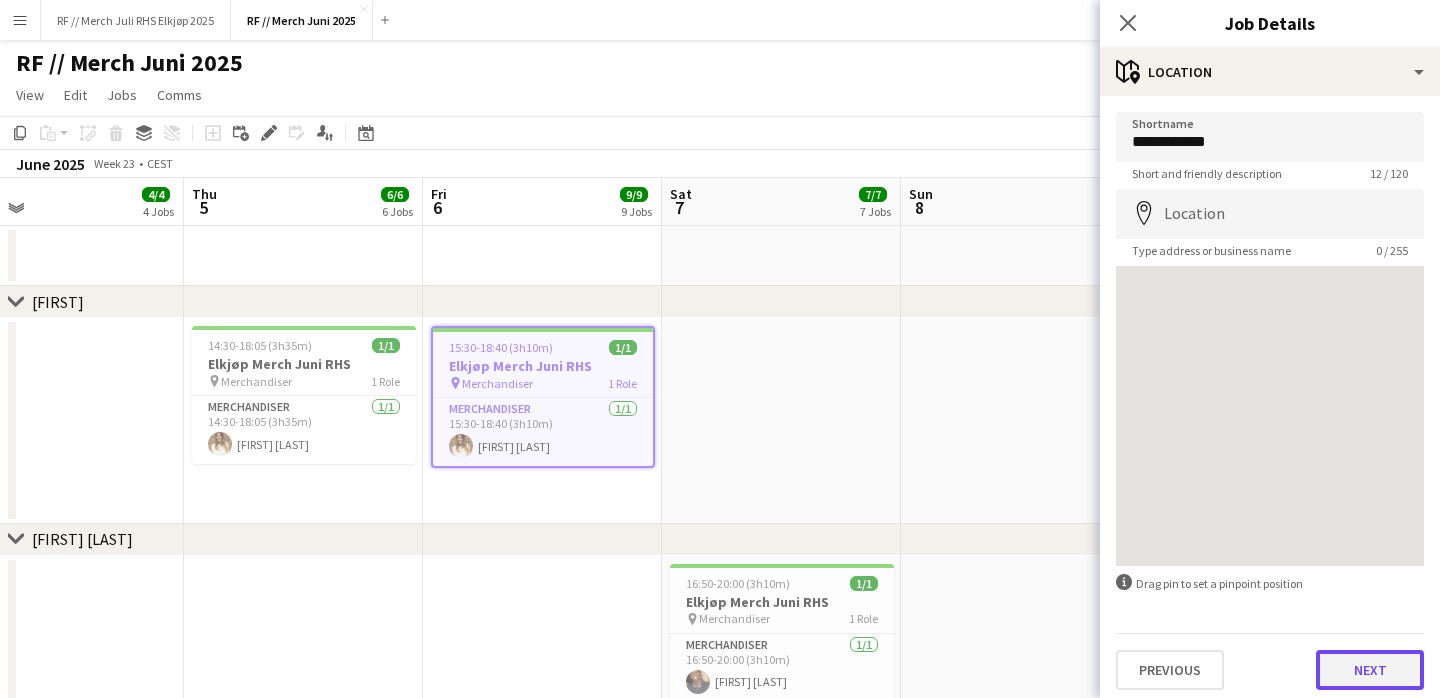 click on "Next" at bounding box center [1370, 670] 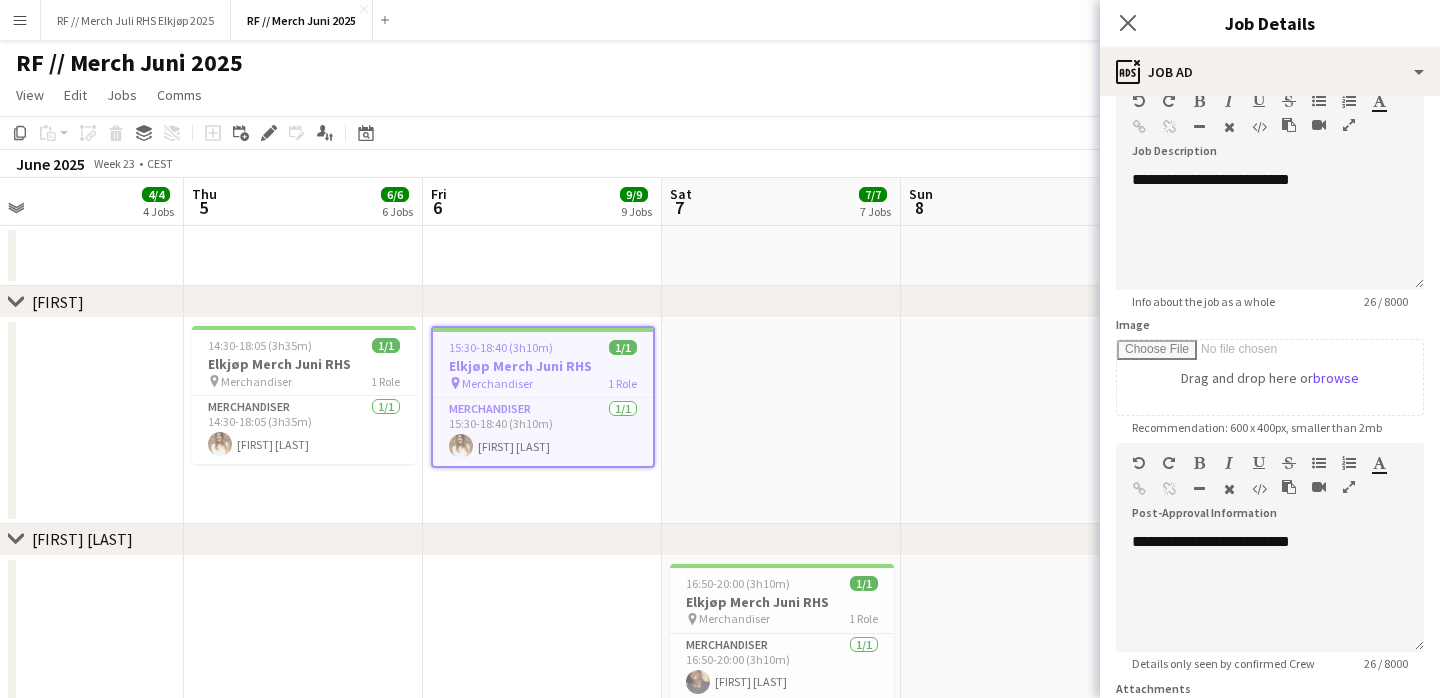 scroll, scrollTop: 290, scrollLeft: 0, axis: vertical 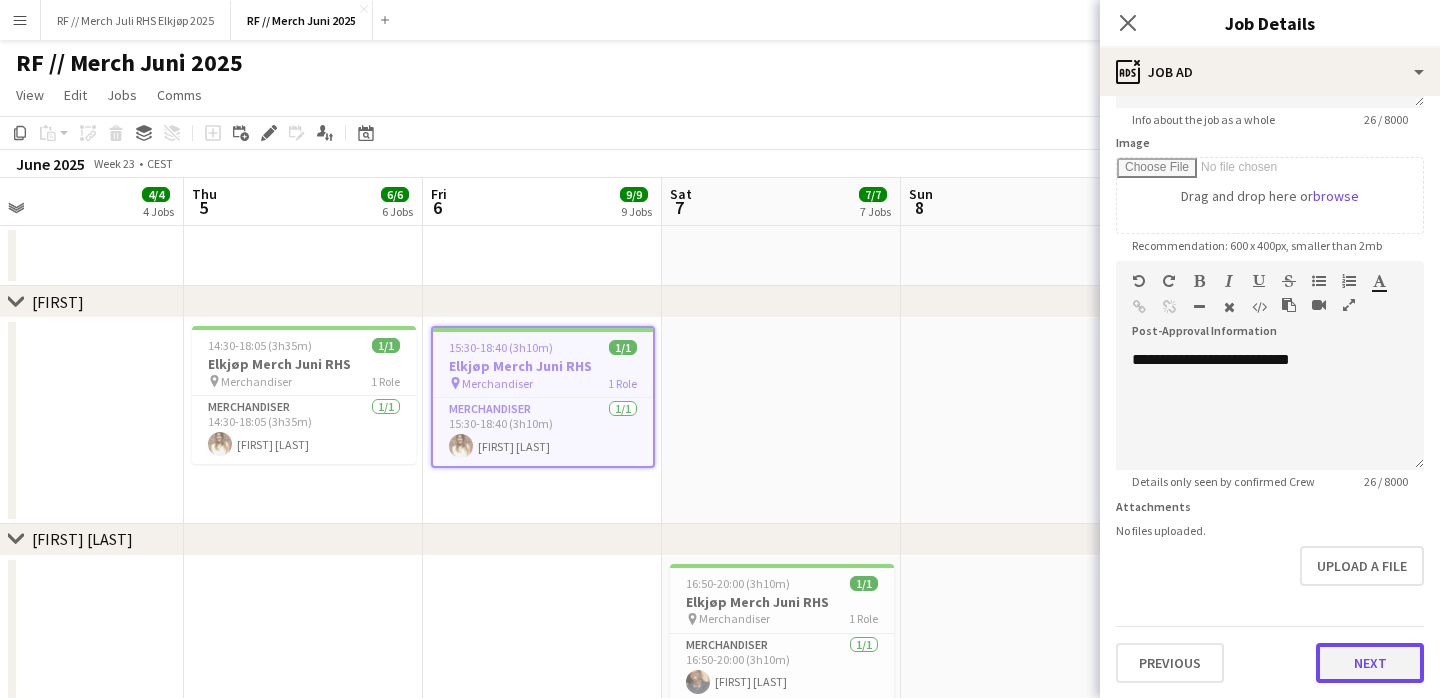 click on "Next" at bounding box center [1370, 663] 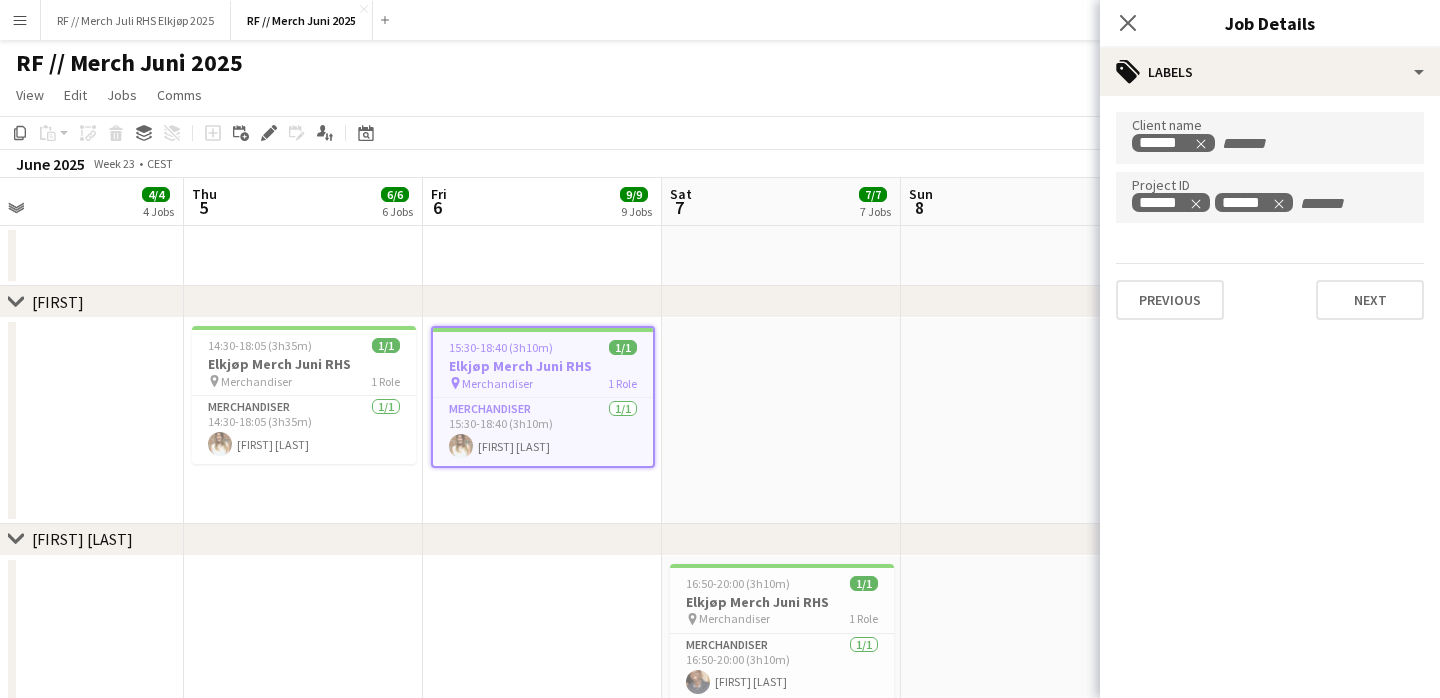 scroll, scrollTop: 0, scrollLeft: 0, axis: both 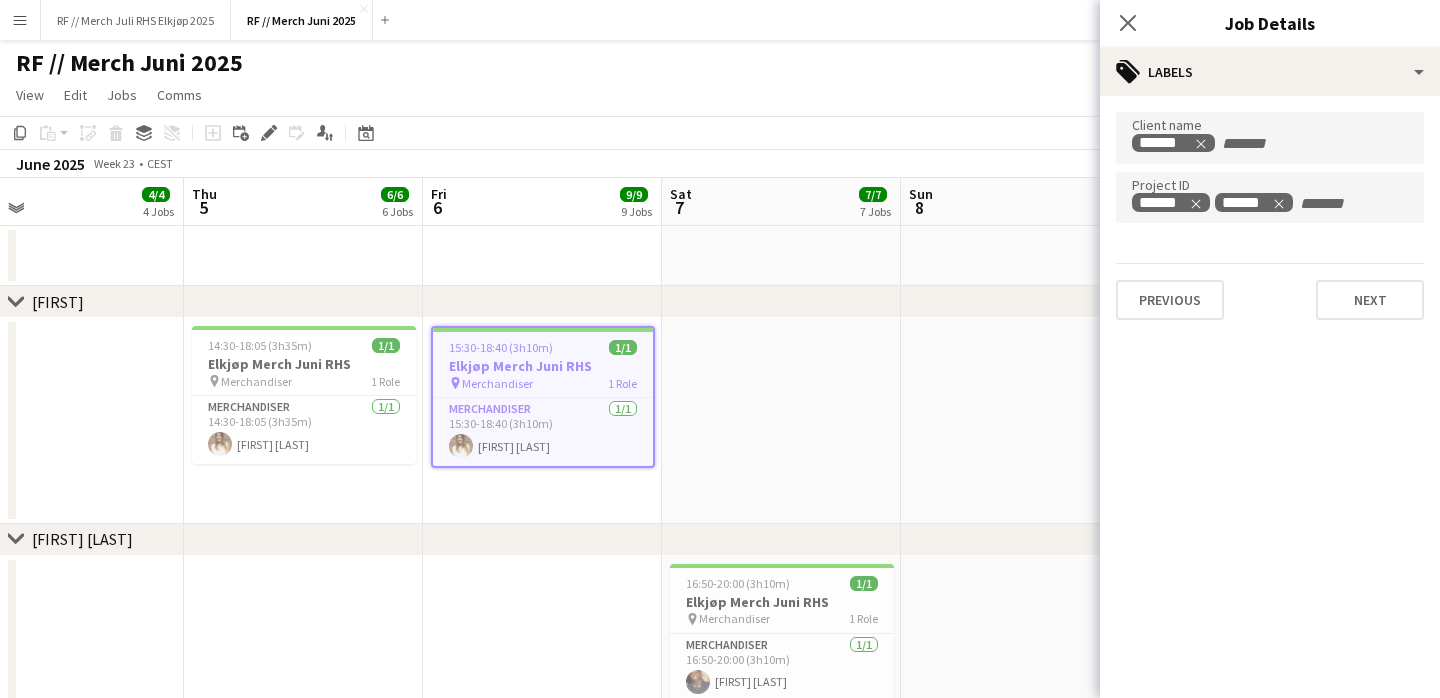 click at bounding box center [1020, 421] 